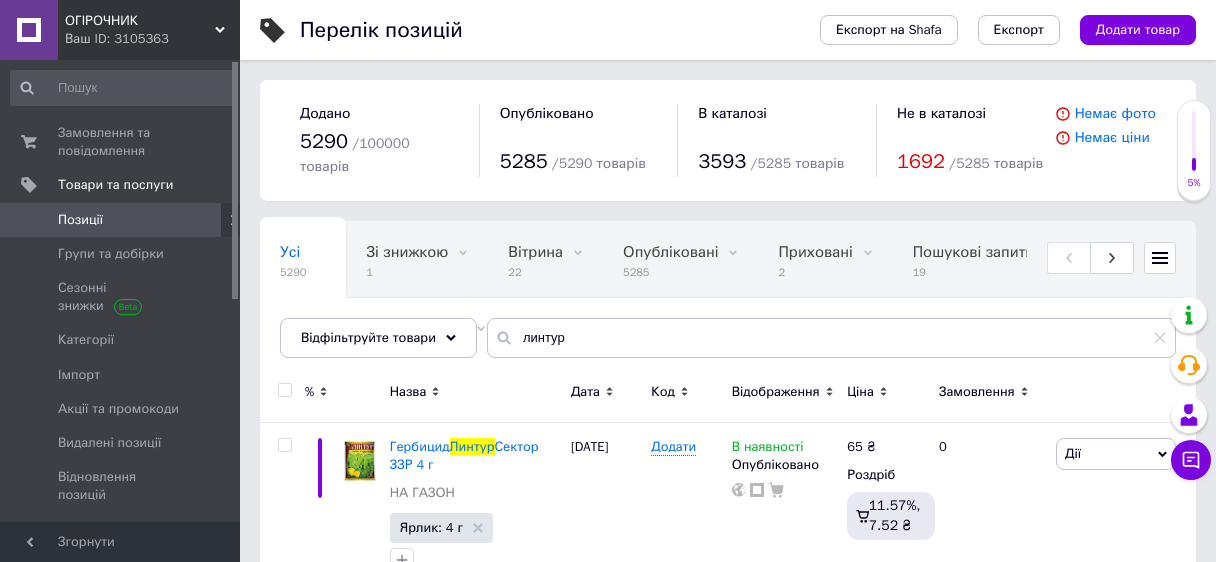scroll, scrollTop: 0, scrollLeft: 0, axis: both 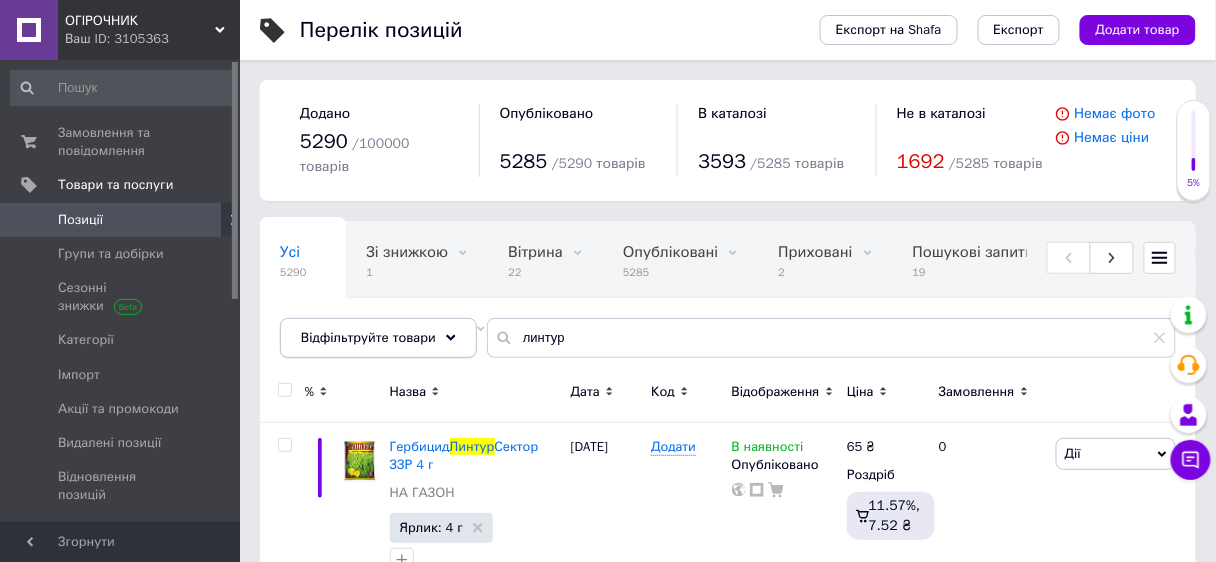 drag, startPoint x: 585, startPoint y: 314, endPoint x: 460, endPoint y: 310, distance: 125.06398 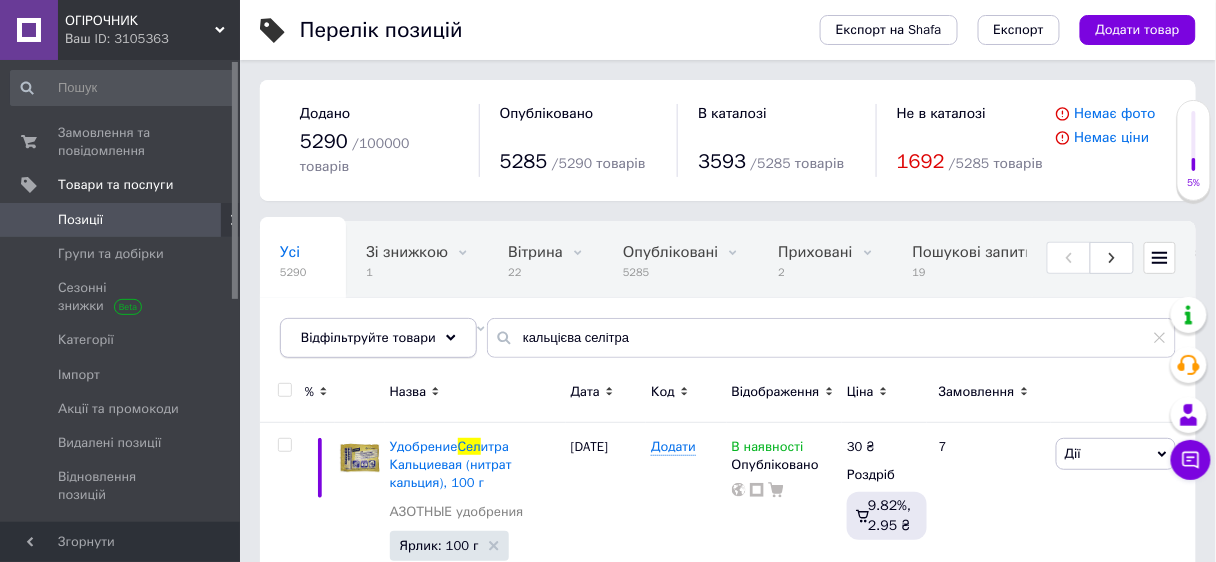 type on "кальцієва селітра" 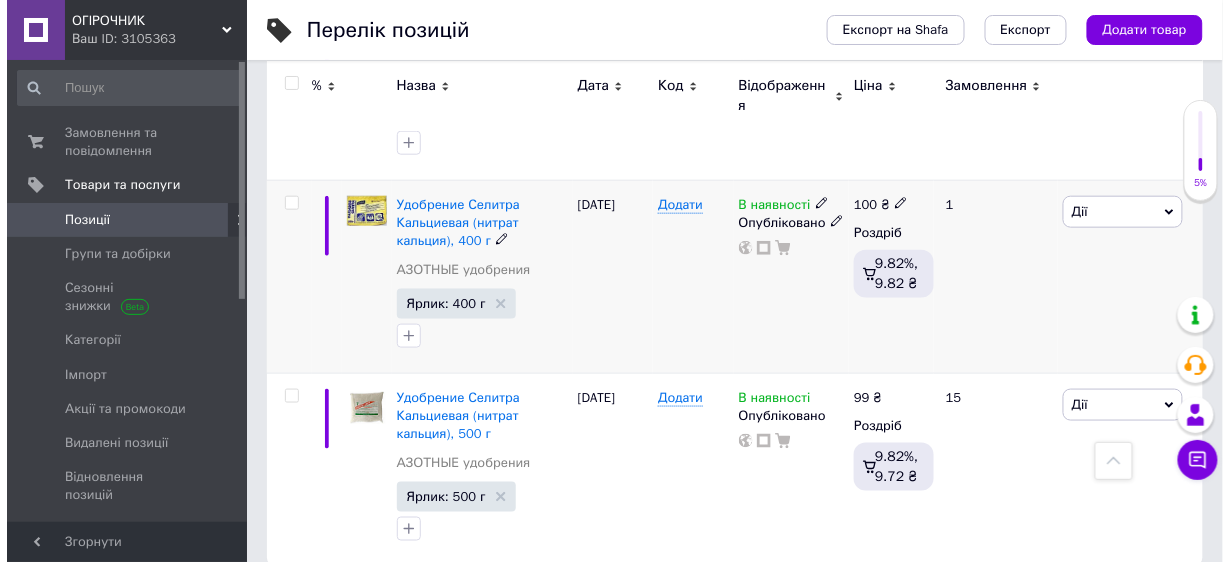 scroll, scrollTop: 448, scrollLeft: 0, axis: vertical 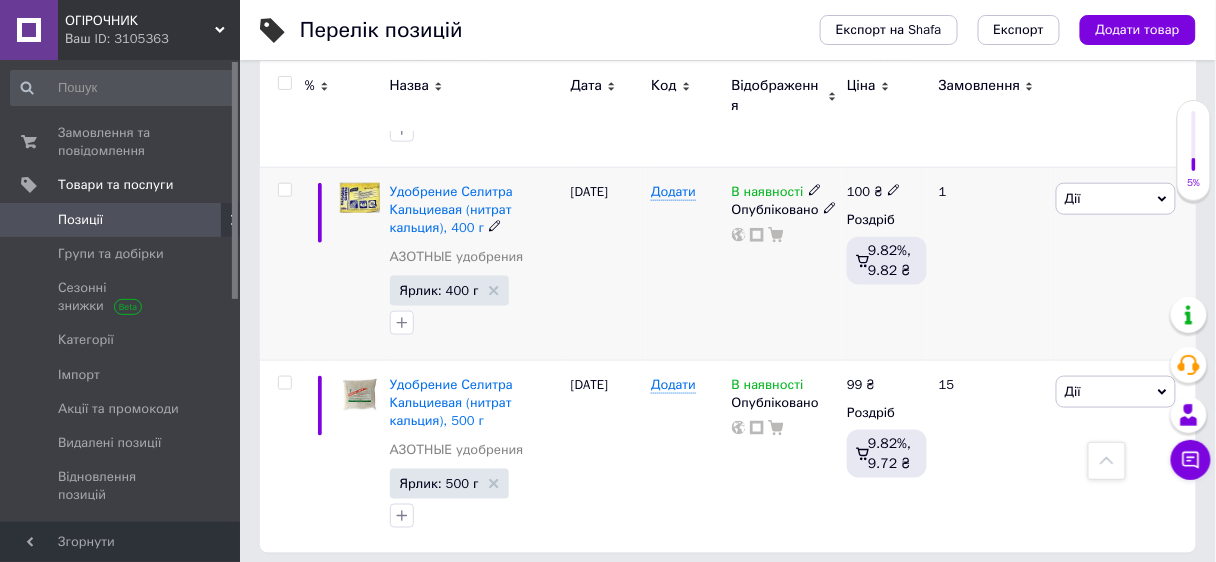 click on "Дії" at bounding box center (1116, 199) 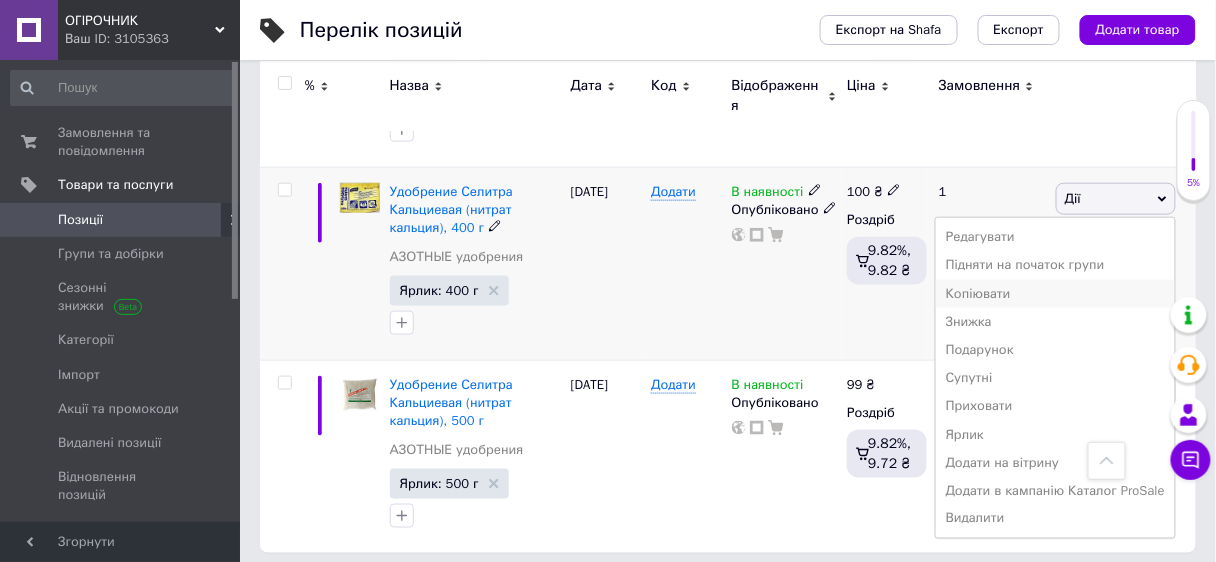 click on "Копіювати" at bounding box center (1055, 294) 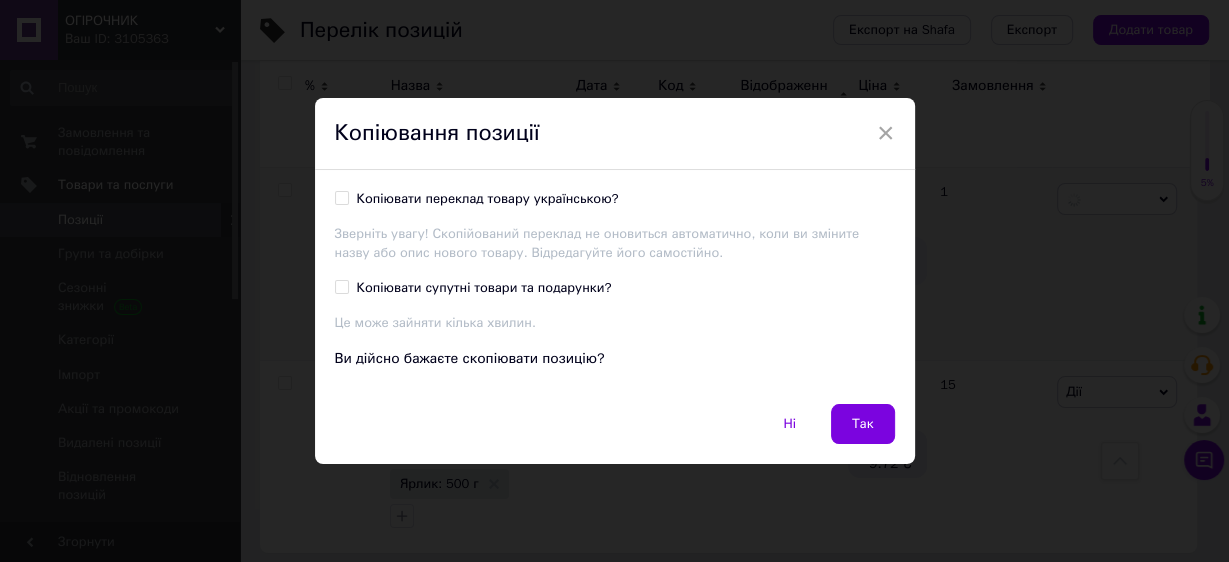 click on "× Копіювання позиції Копіювати переклад товару українською? Зверніть увагу! Скопійований переклад не оновиться автоматично,
коли ви зміните назву або опис нового товару.
Відредагуйте його самостійно. Копіювати супутні товари та подарунки? Це може зайняти кілька хвилин. Ви дійсно бажаєте скопіювати позицію? Ні   Так" at bounding box center [614, 281] 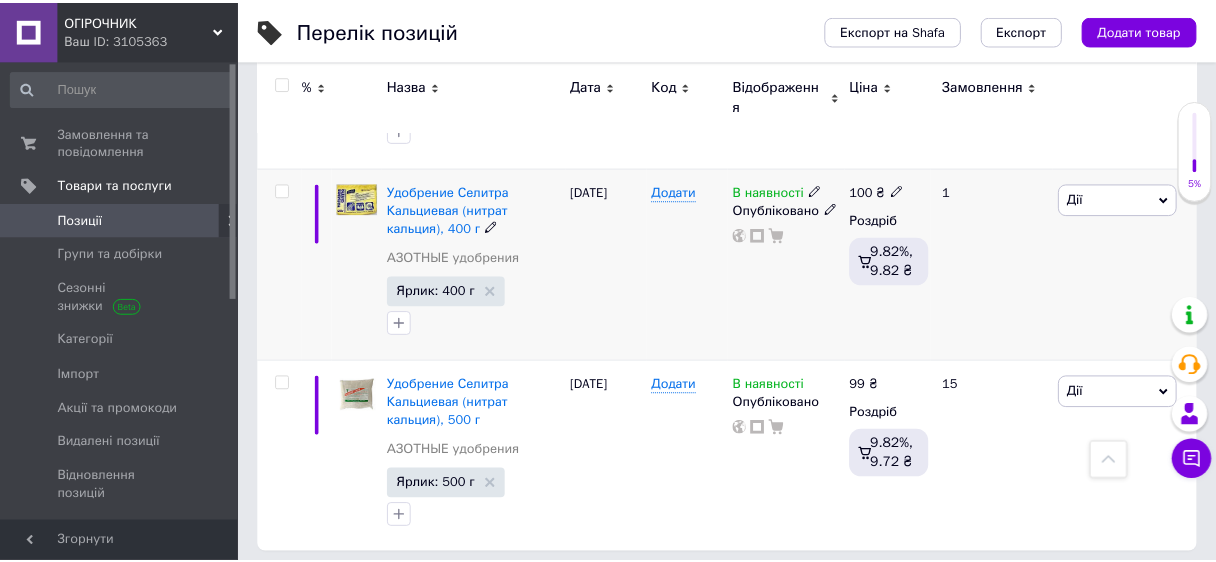 scroll, scrollTop: 436, scrollLeft: 0, axis: vertical 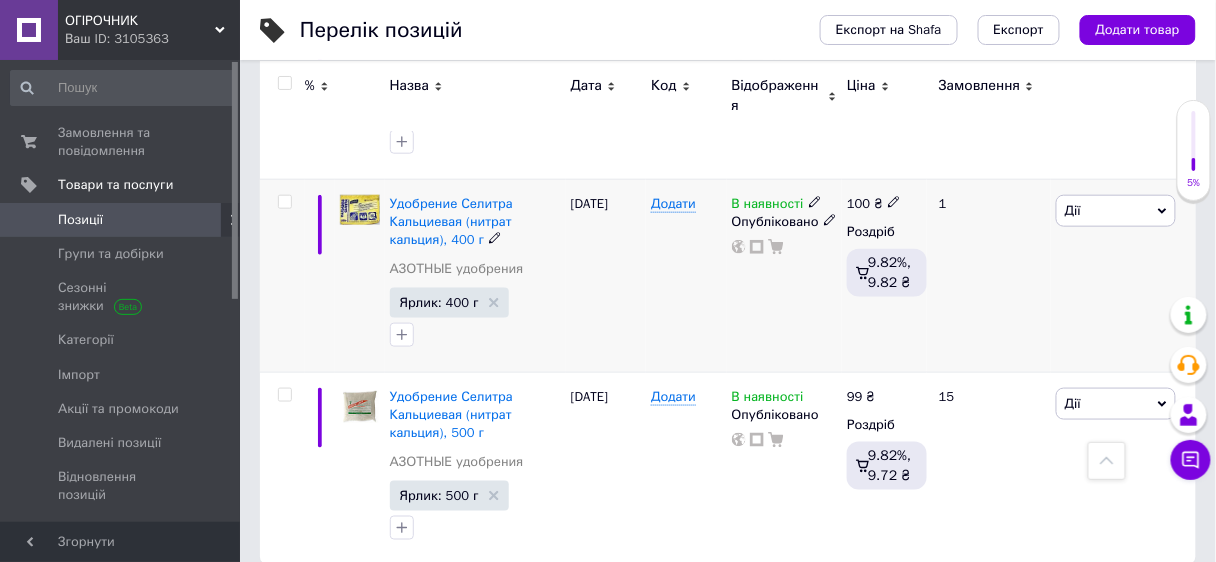 click on "ОГІРОЧНИК" at bounding box center [140, 21] 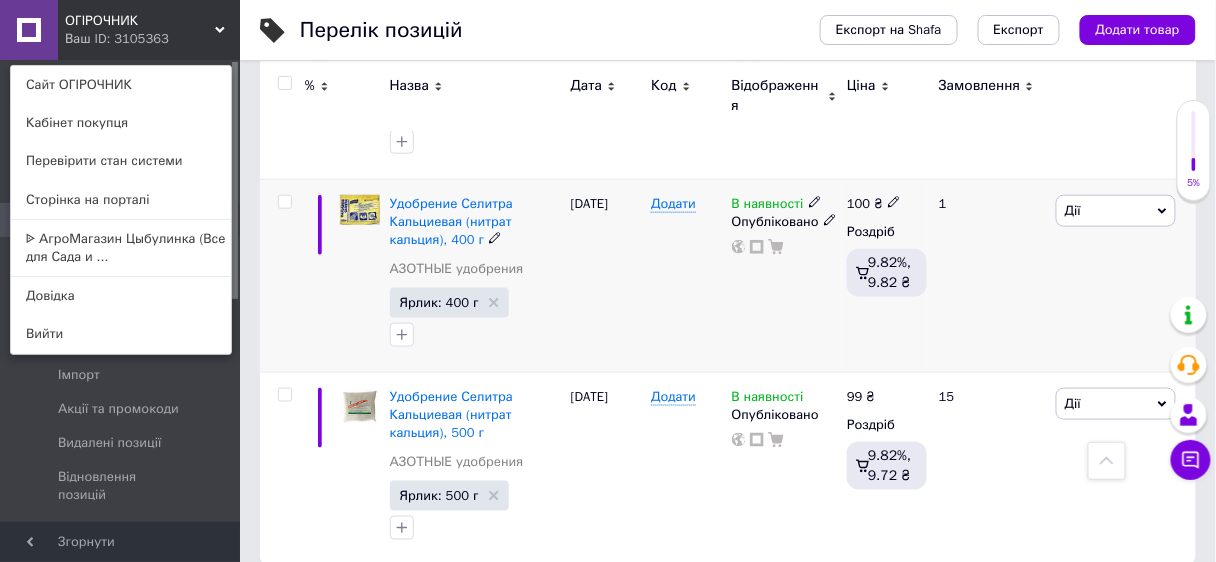 drag, startPoint x: 141, startPoint y: 237, endPoint x: 131, endPoint y: 230, distance: 12.206555 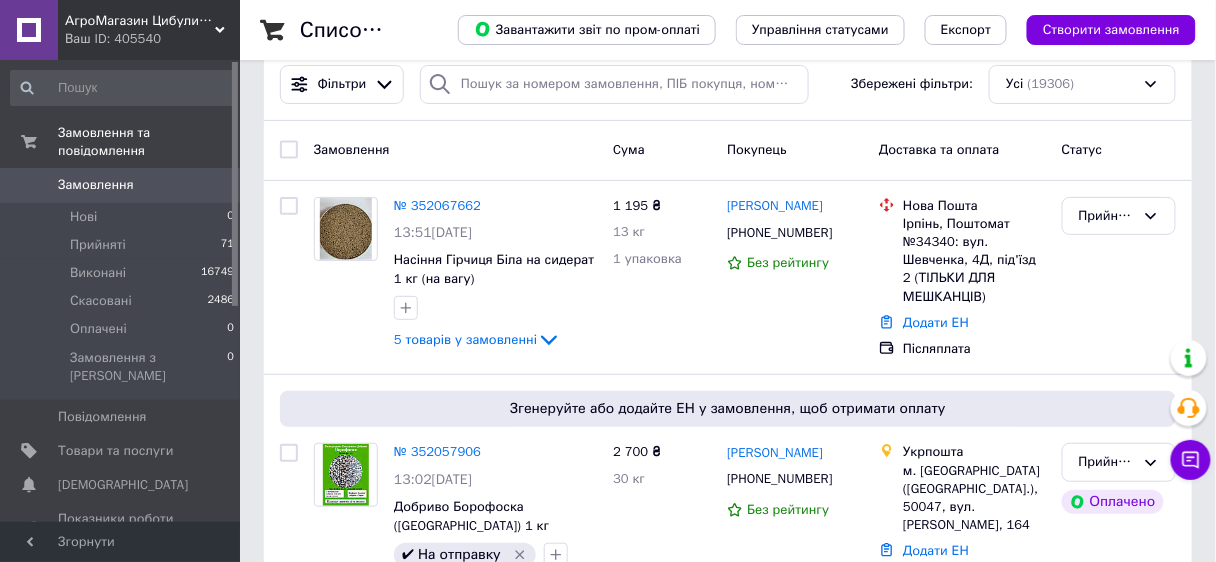 scroll, scrollTop: 0, scrollLeft: 0, axis: both 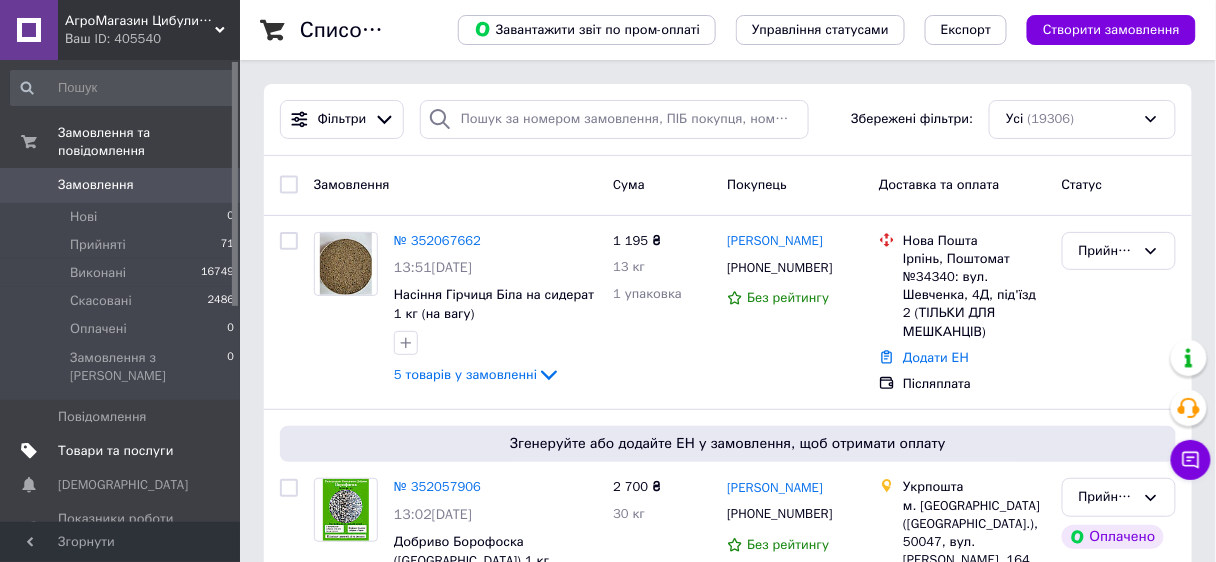 click on "Товари та послуги" at bounding box center [115, 451] 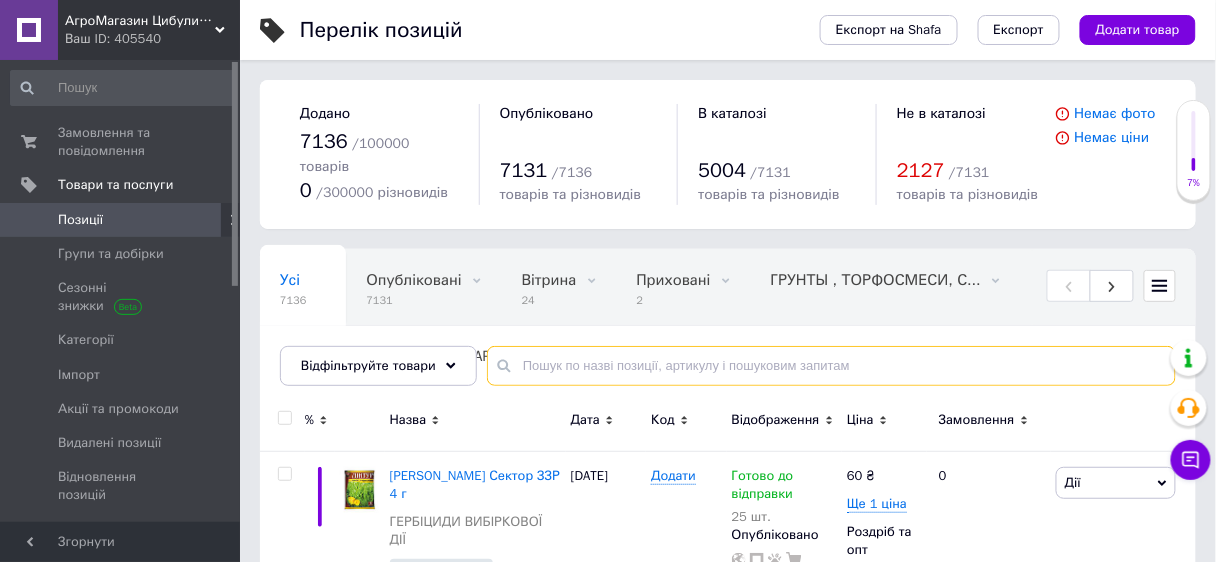 click at bounding box center [831, 366] 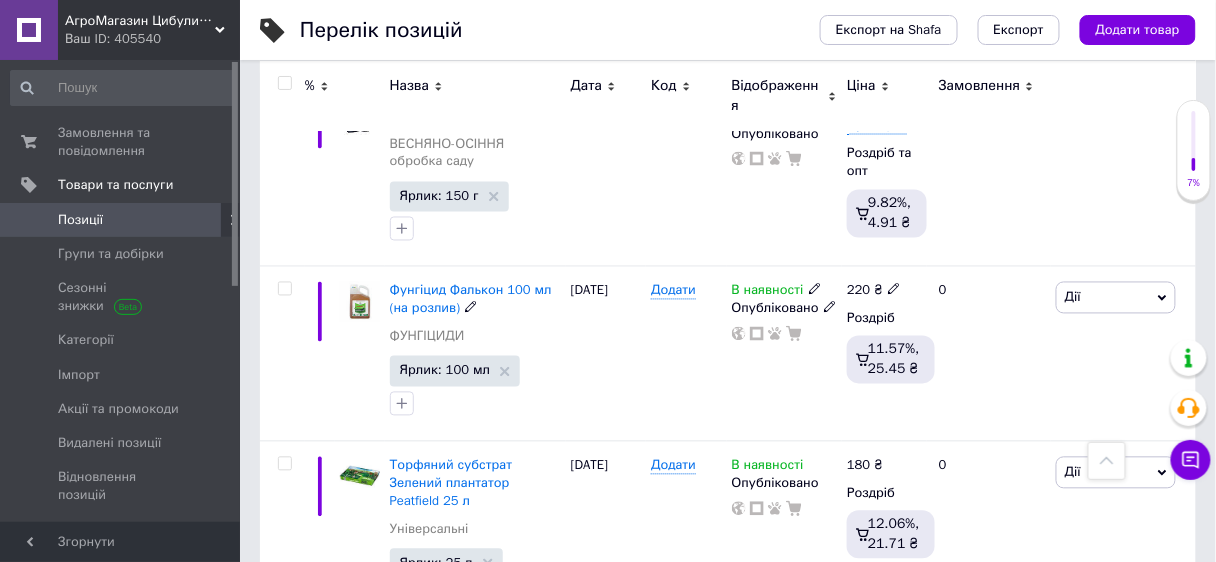 scroll, scrollTop: 160, scrollLeft: 0, axis: vertical 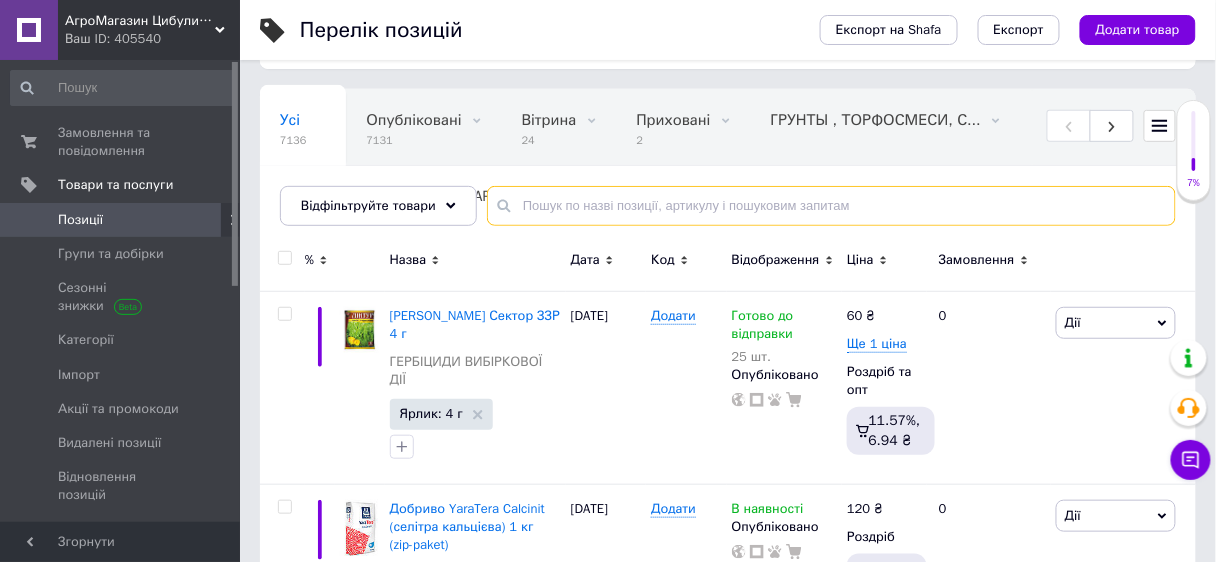 click at bounding box center (831, 206) 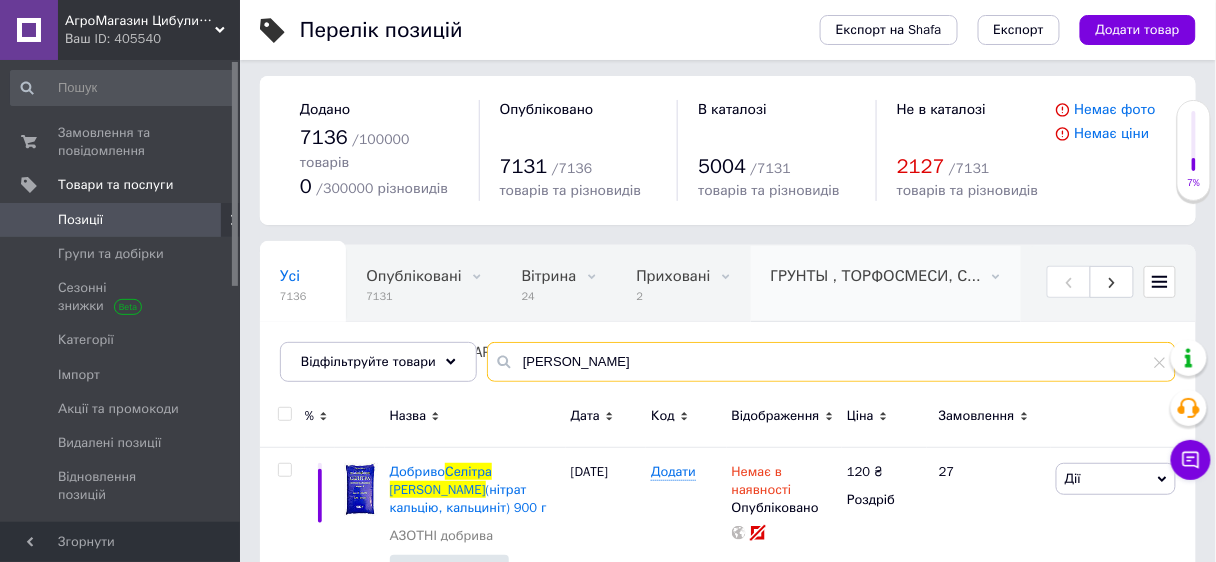 scroll, scrollTop: 94, scrollLeft: 0, axis: vertical 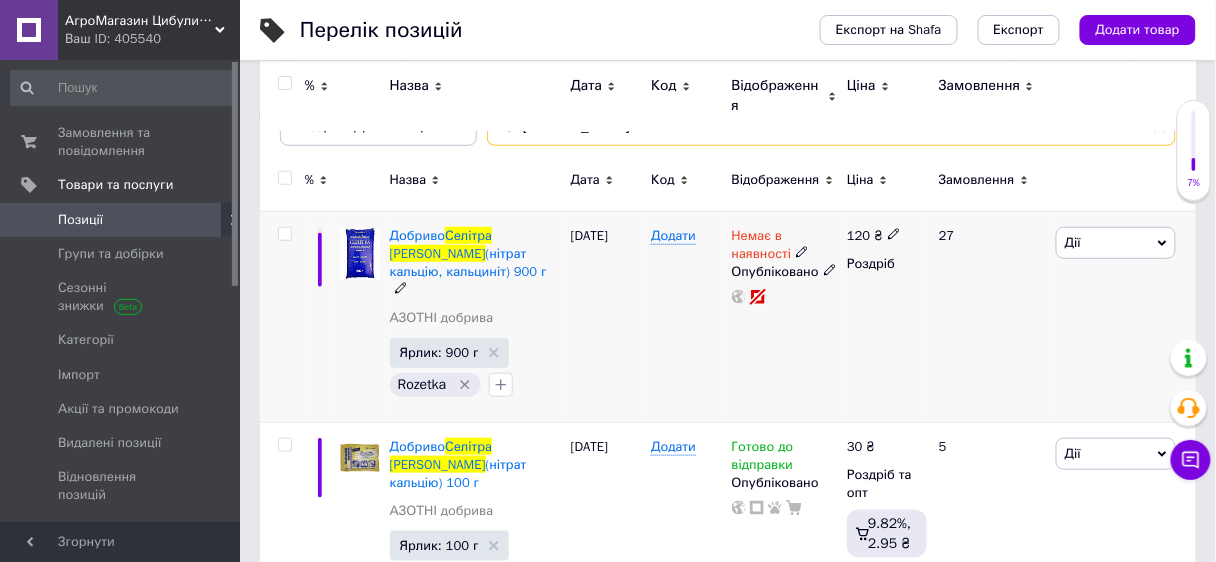 type on "[PERSON_NAME]" 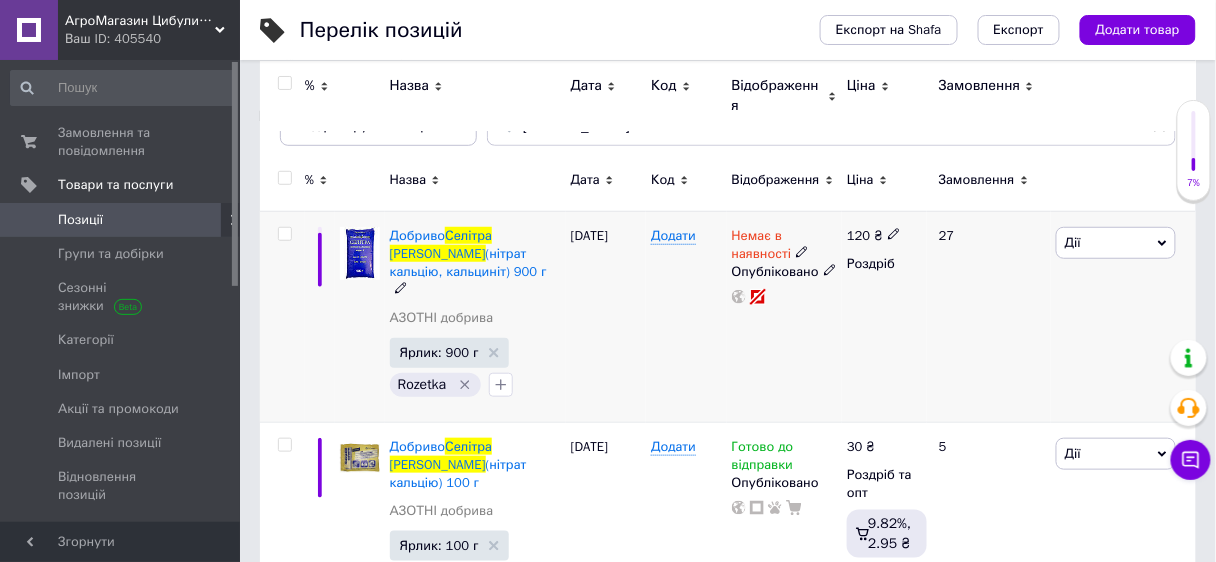 click on "Дії" at bounding box center [1116, 243] 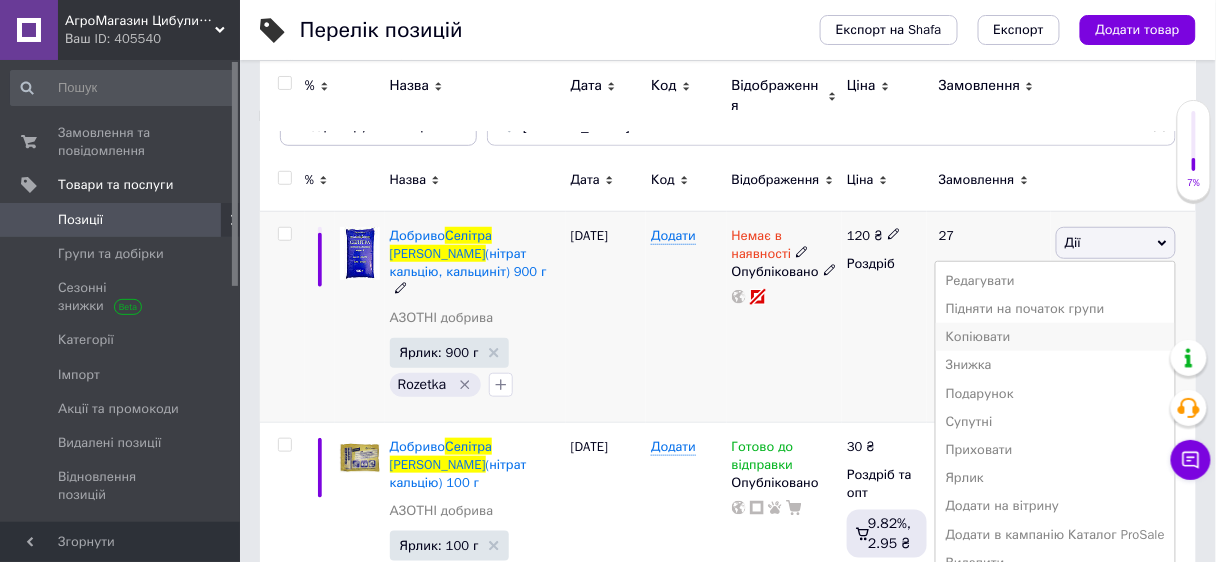 click on "Копіювати" at bounding box center (1055, 337) 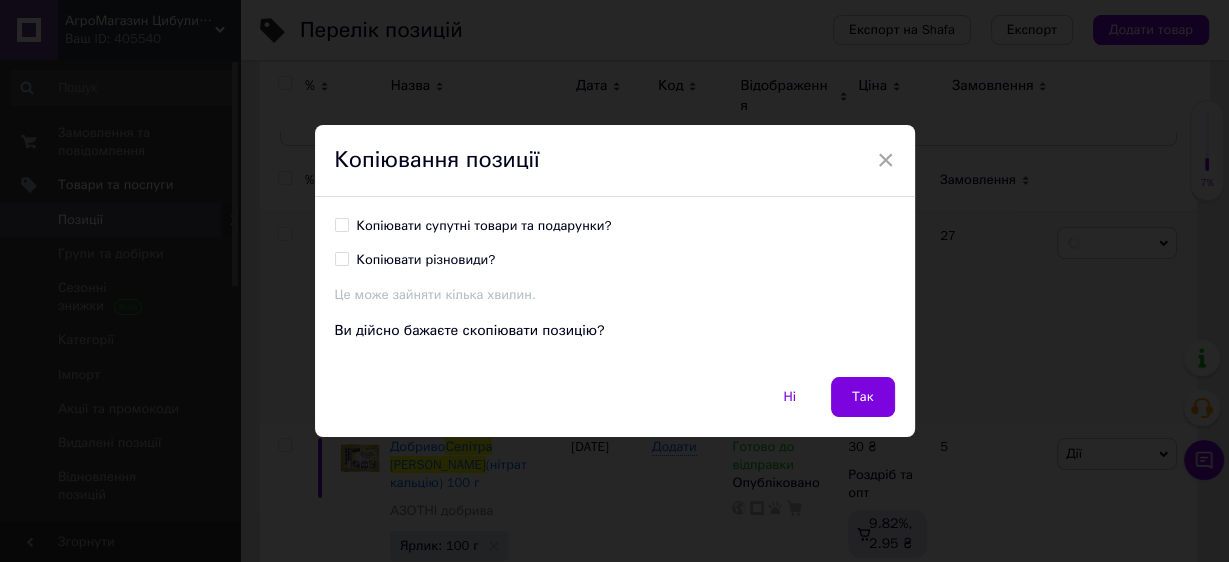 click on "× Копіювання позиції Копіювати супутні товари та подарунки? Копіювати різновиди? Це може зайняти кілька хвилин. Ви дійсно бажаєте скопіювати позицію? Ні   Так" at bounding box center (614, 281) 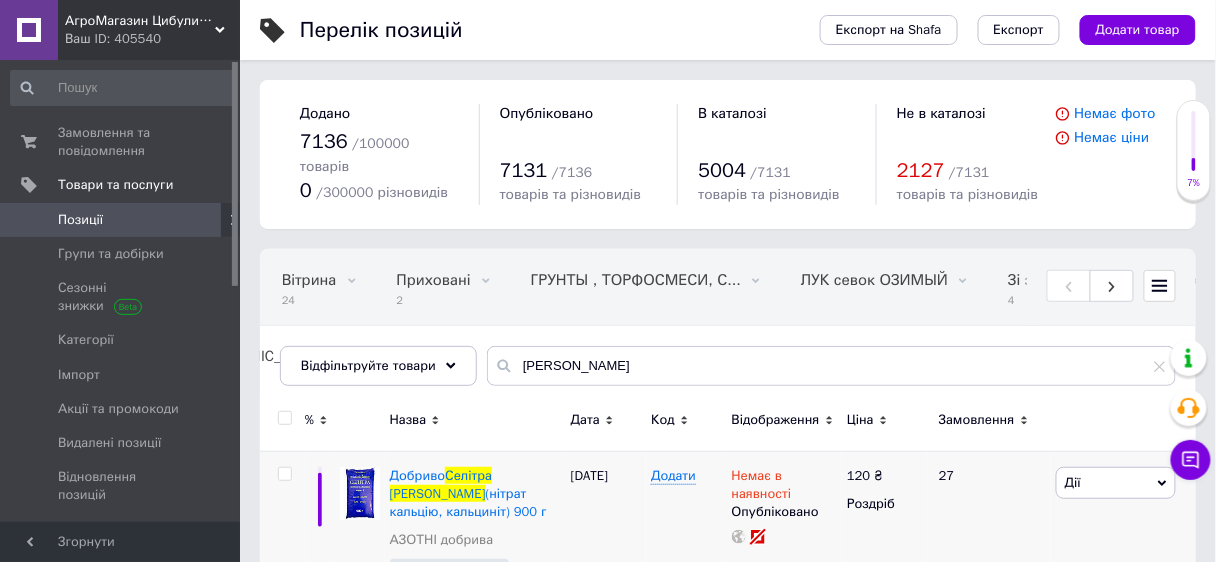 scroll, scrollTop: 320, scrollLeft: 0, axis: vertical 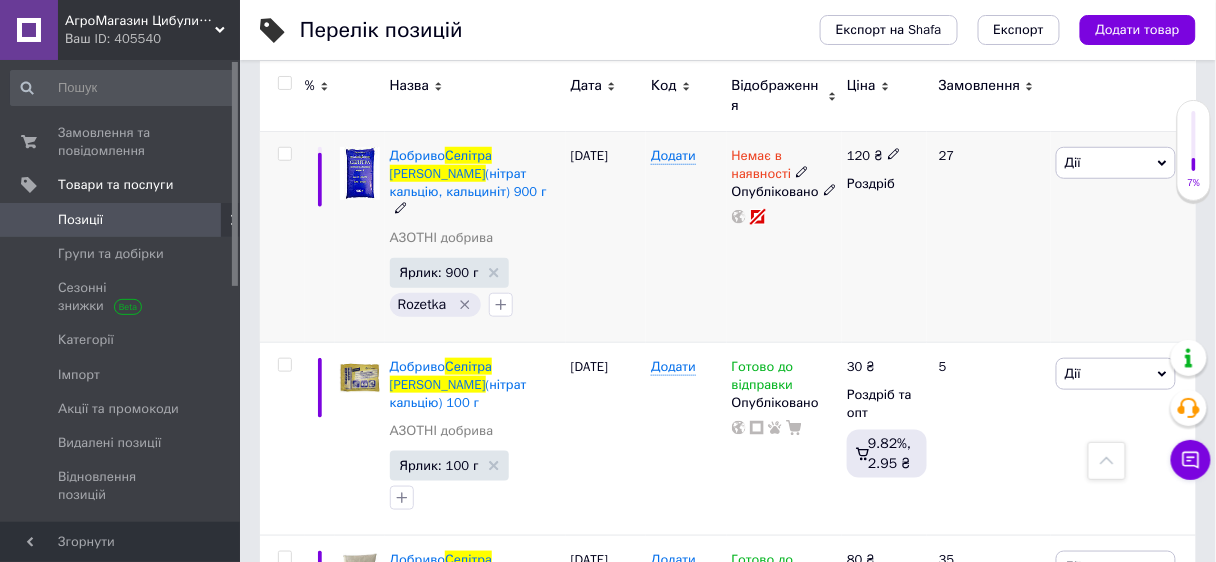 click on "Дії" at bounding box center (1116, 163) 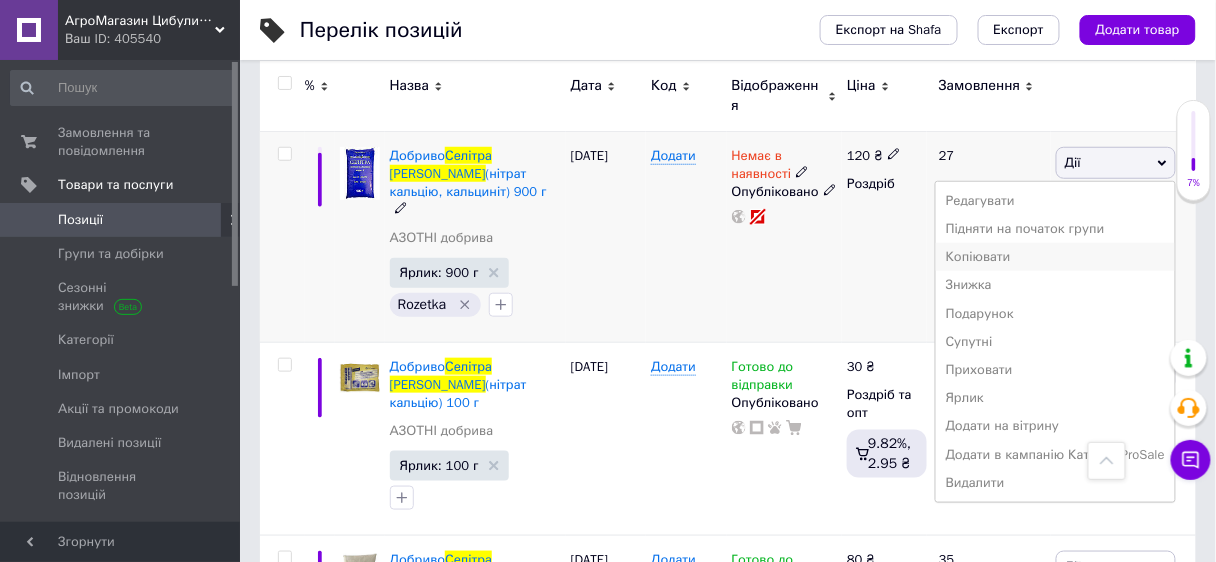 click on "Копіювати" at bounding box center [1055, 257] 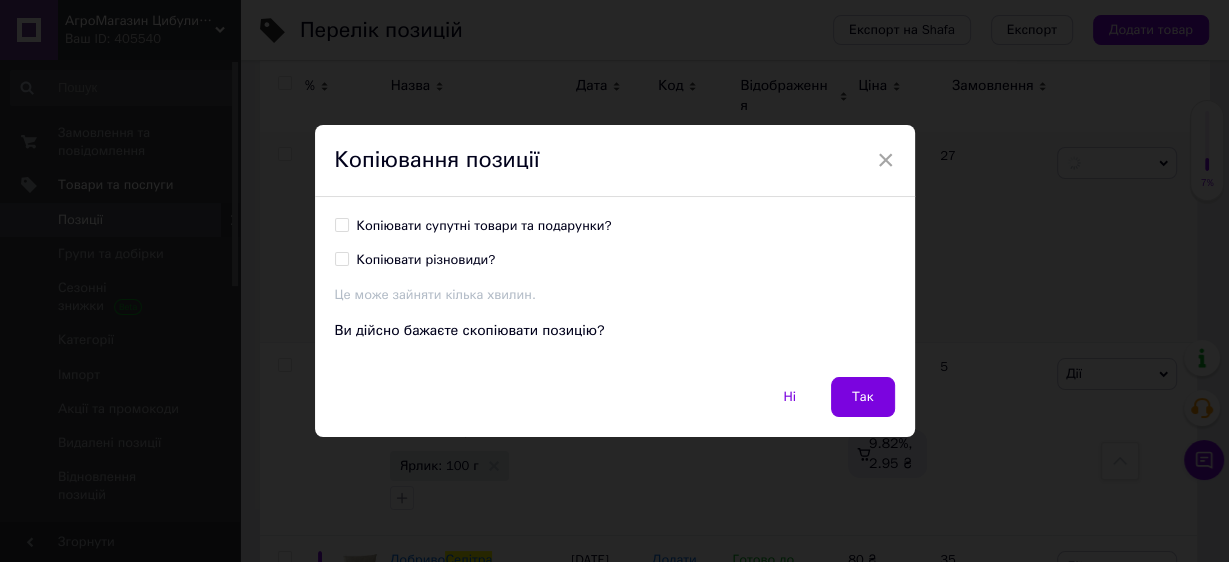 click on "Копіювати супутні товари та подарунки?" at bounding box center (341, 224) 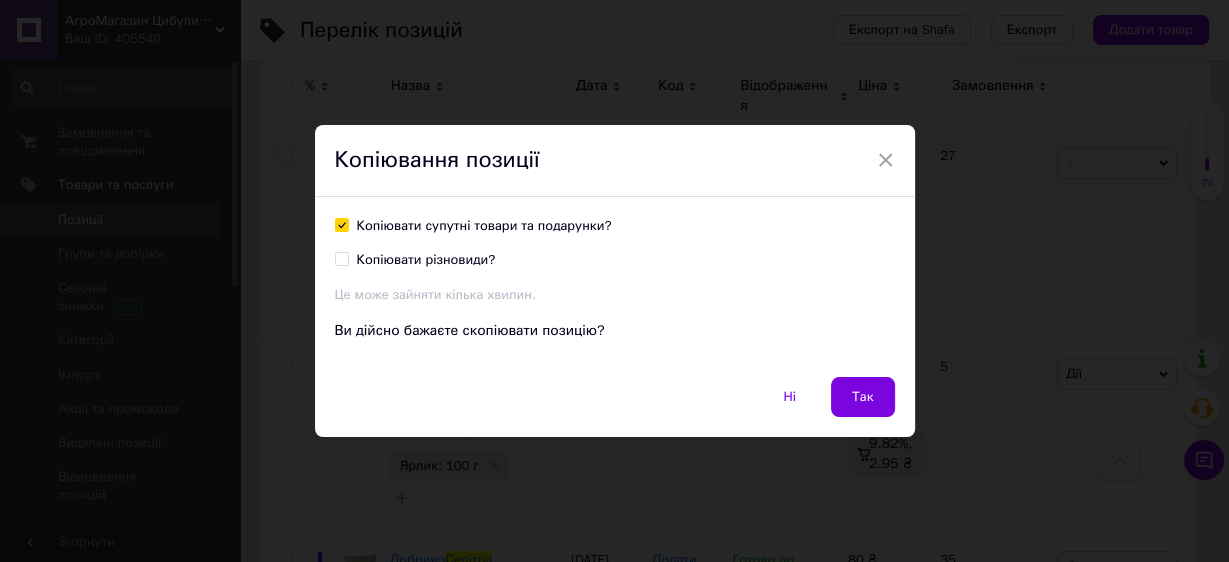 checkbox on "true" 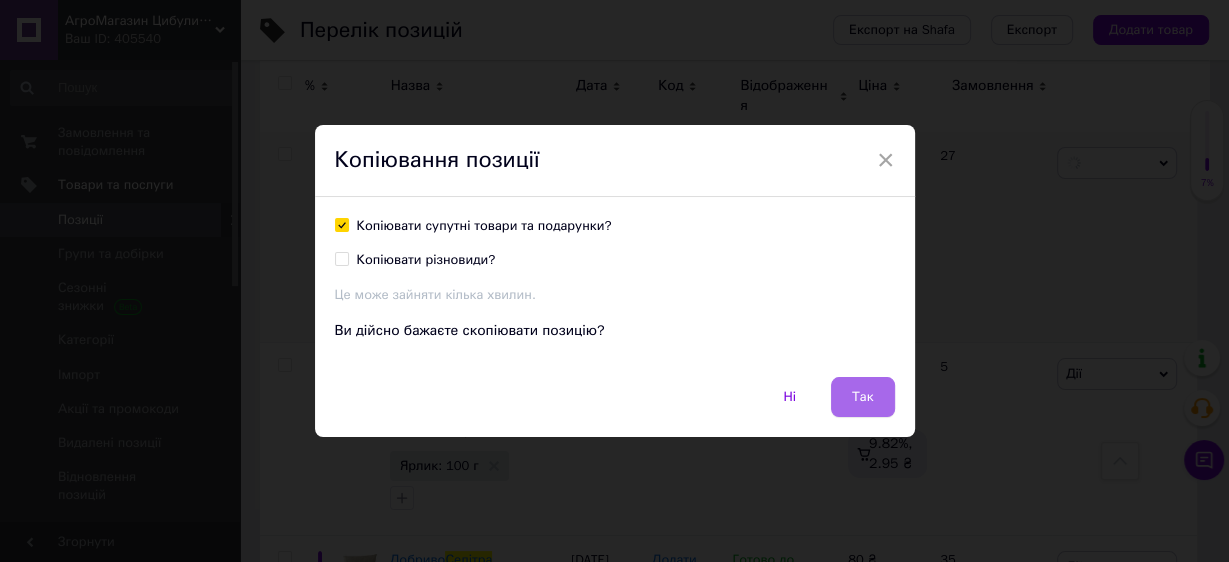 click on "Так" at bounding box center [863, 397] 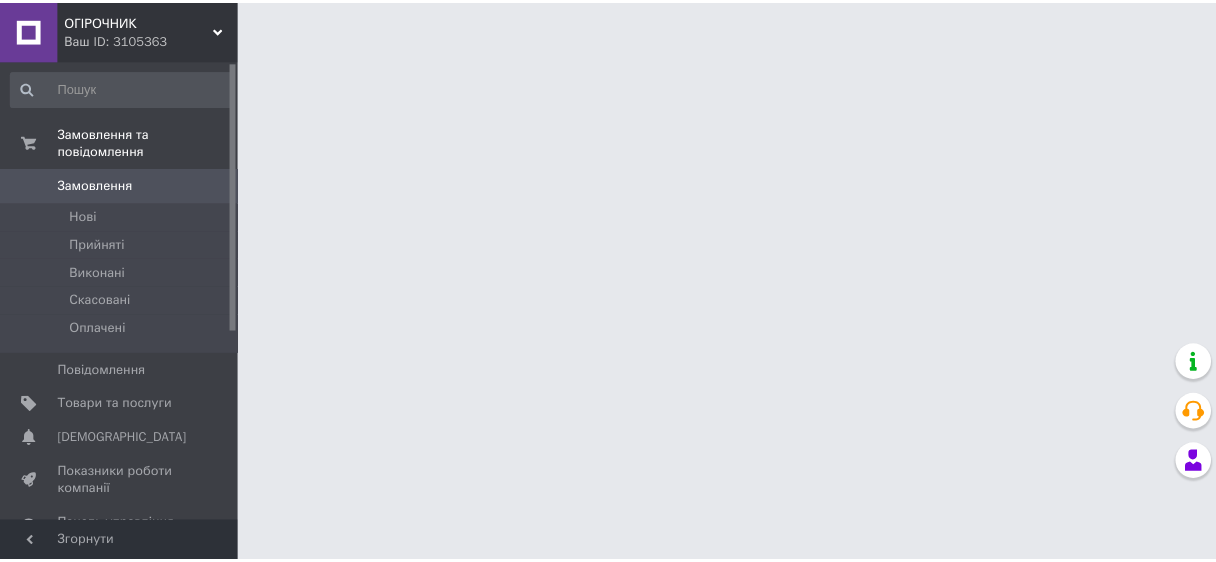 scroll, scrollTop: 0, scrollLeft: 0, axis: both 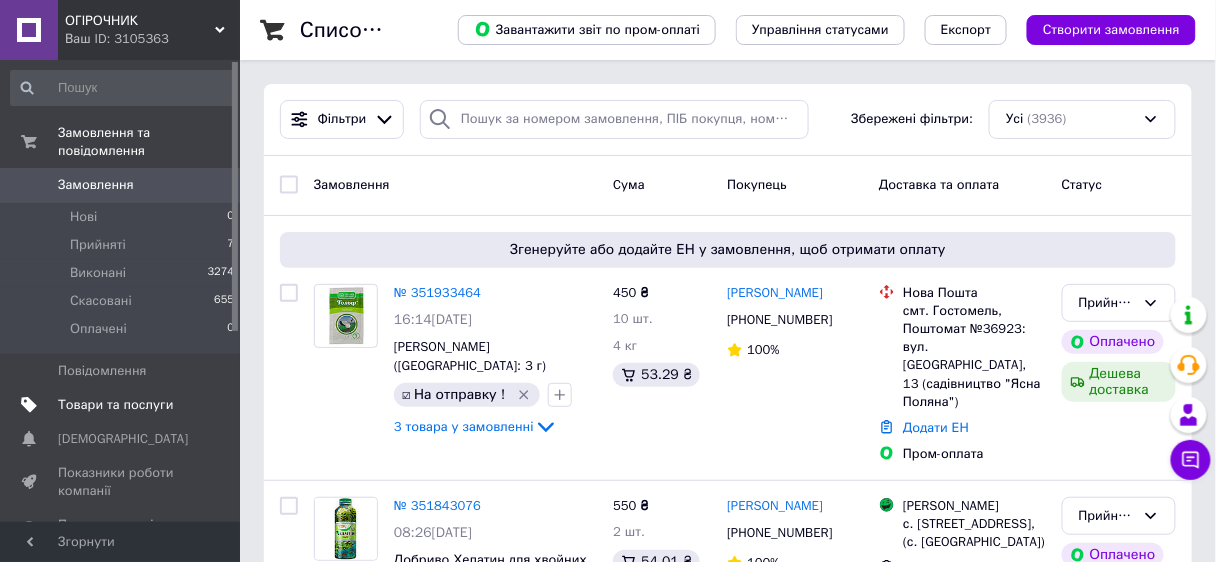 click on "Товари та послуги" at bounding box center (115, 405) 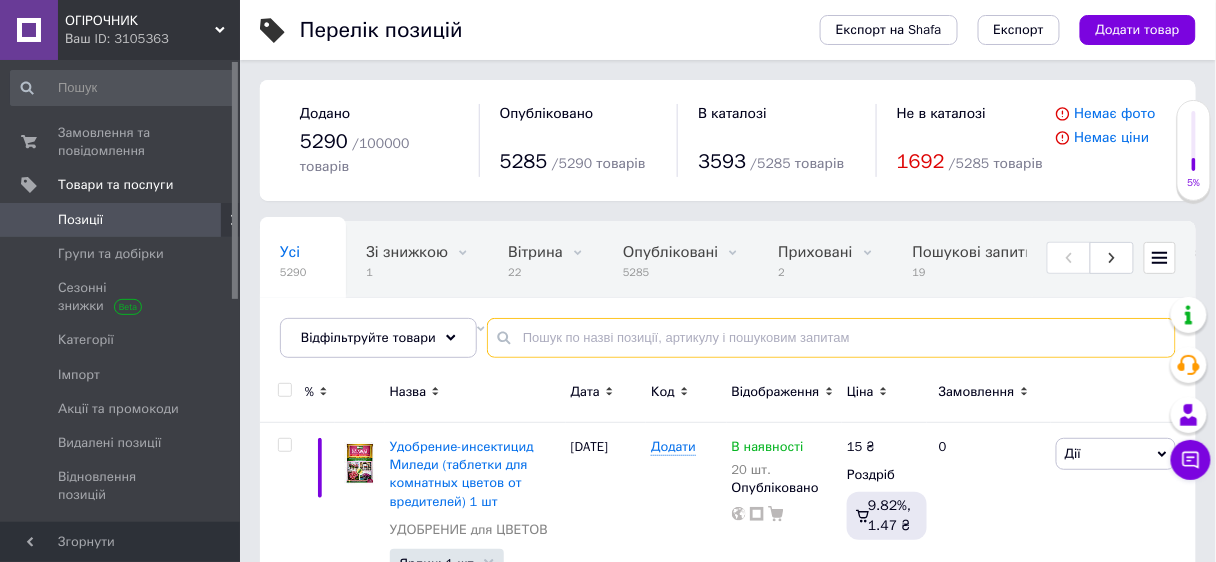 drag, startPoint x: 780, startPoint y: 312, endPoint x: 765, endPoint y: 284, distance: 31.764761 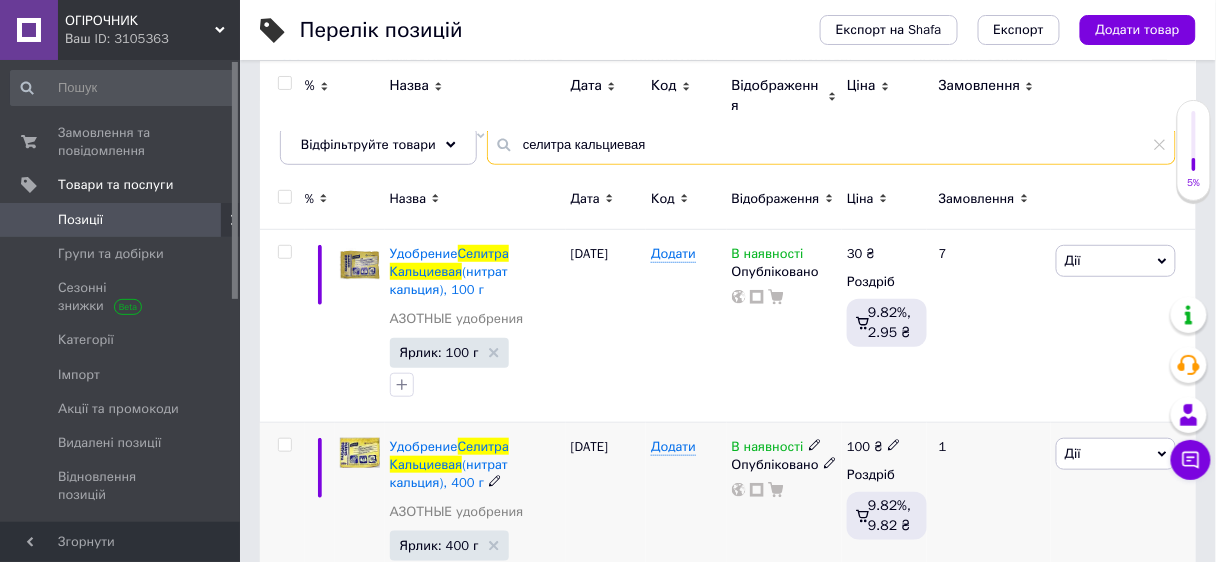 scroll, scrollTop: 0, scrollLeft: 0, axis: both 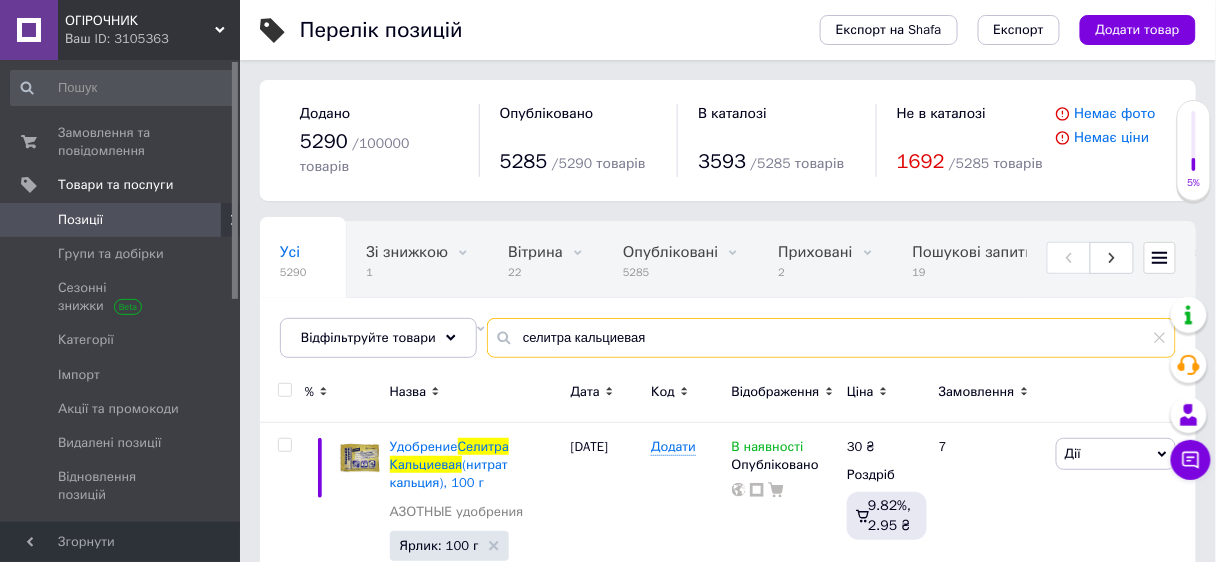 drag, startPoint x: 570, startPoint y: 314, endPoint x: 805, endPoint y: 298, distance: 235.54405 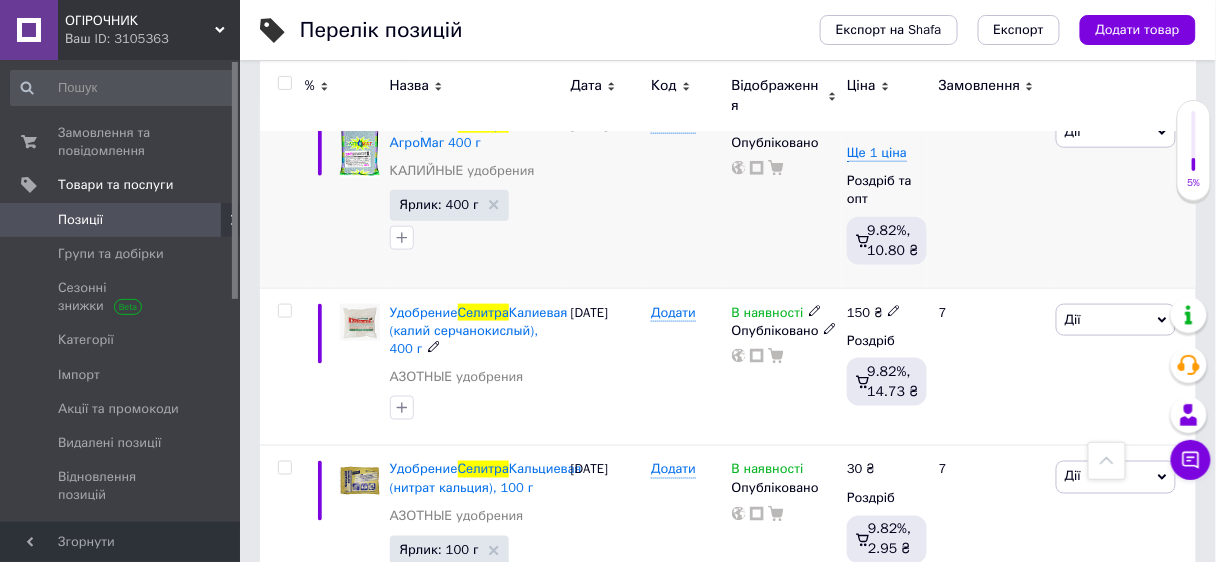 scroll, scrollTop: 640, scrollLeft: 0, axis: vertical 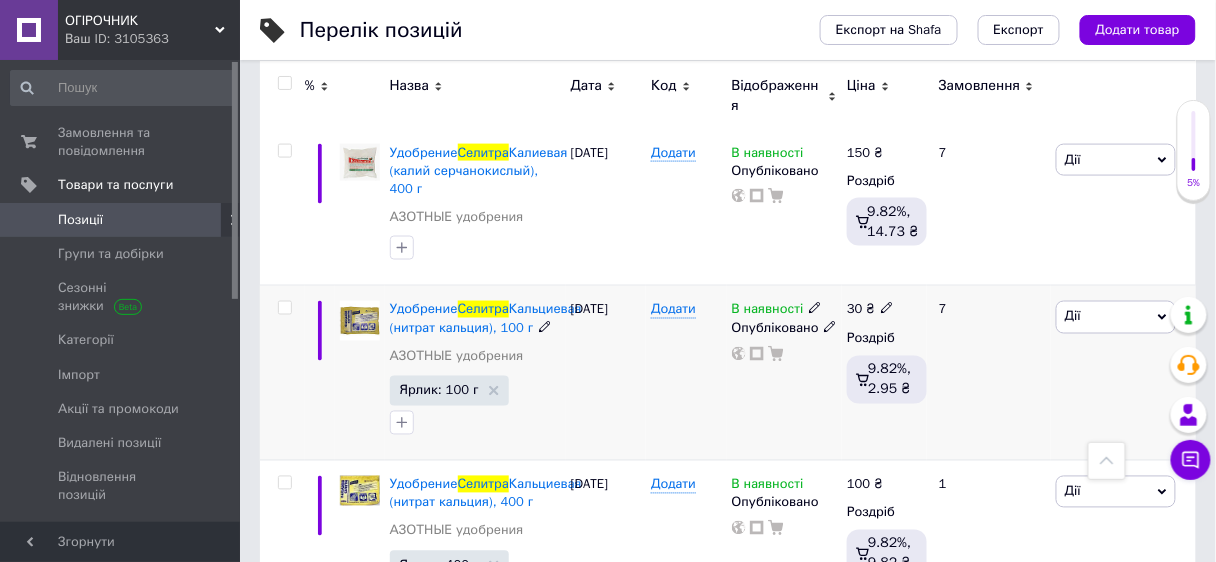 type on "селитра" 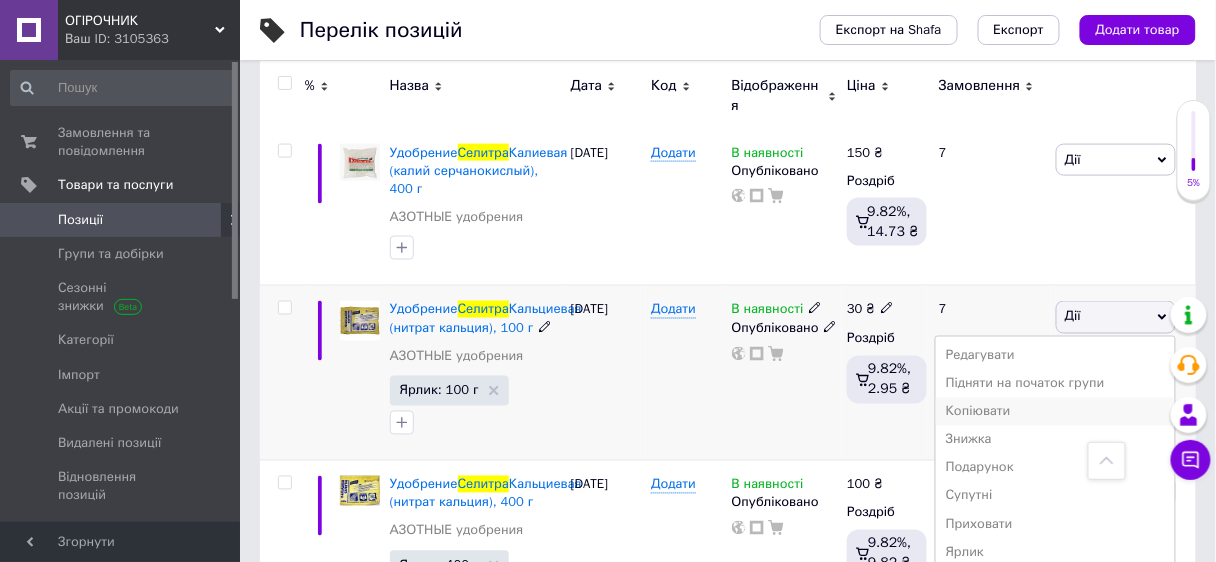 click on "Копіювати" at bounding box center (1055, 412) 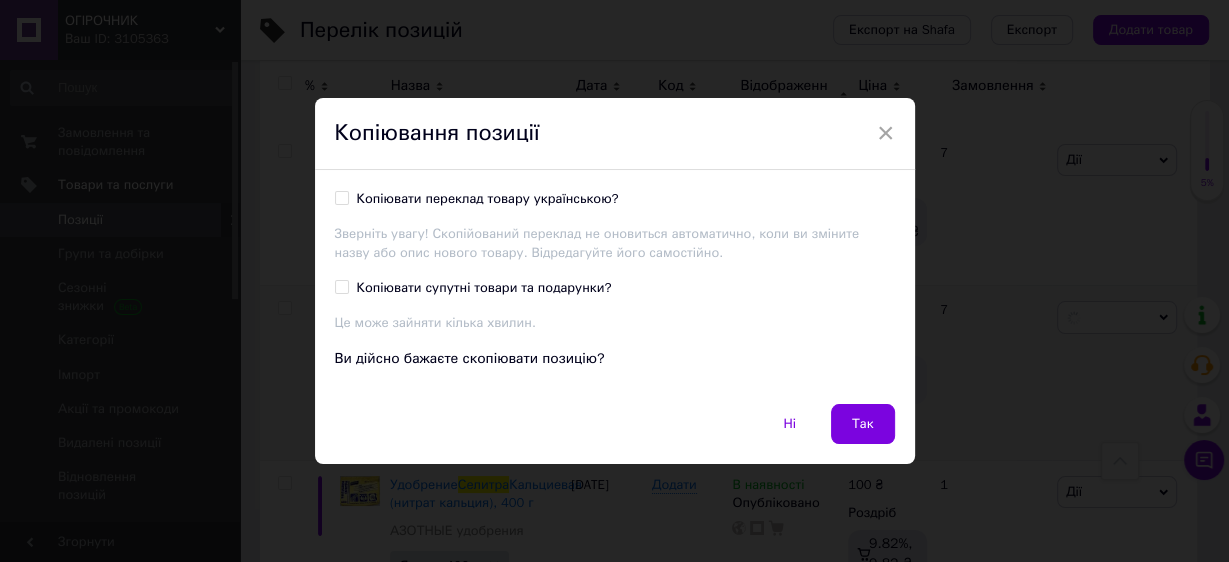 click on "Копіювати переклад товару українською?" at bounding box center (341, 197) 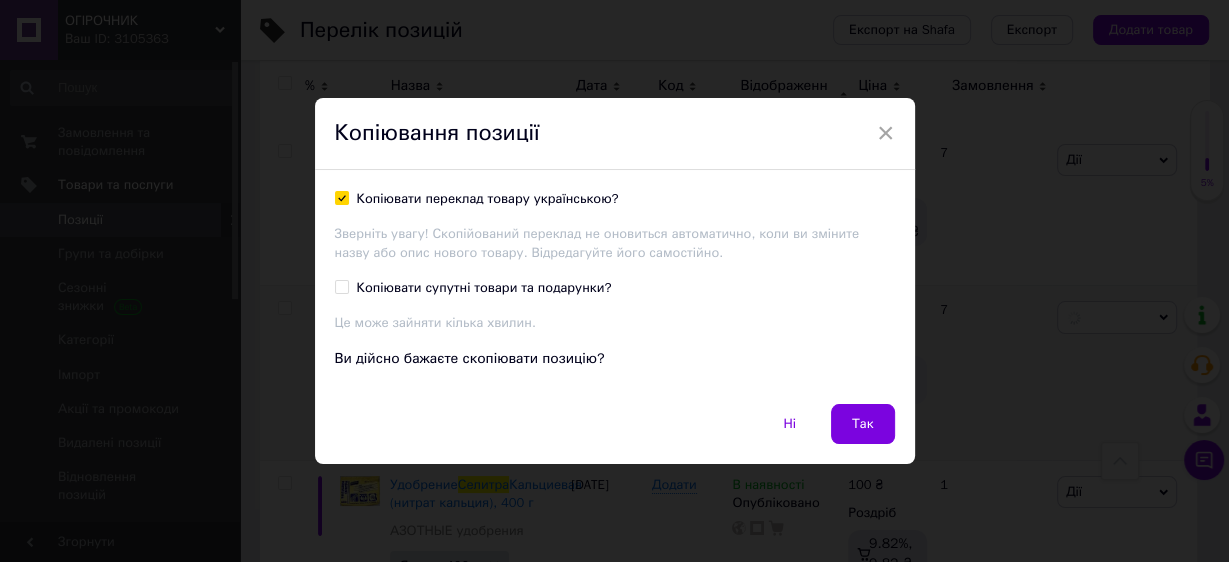 checkbox on "true" 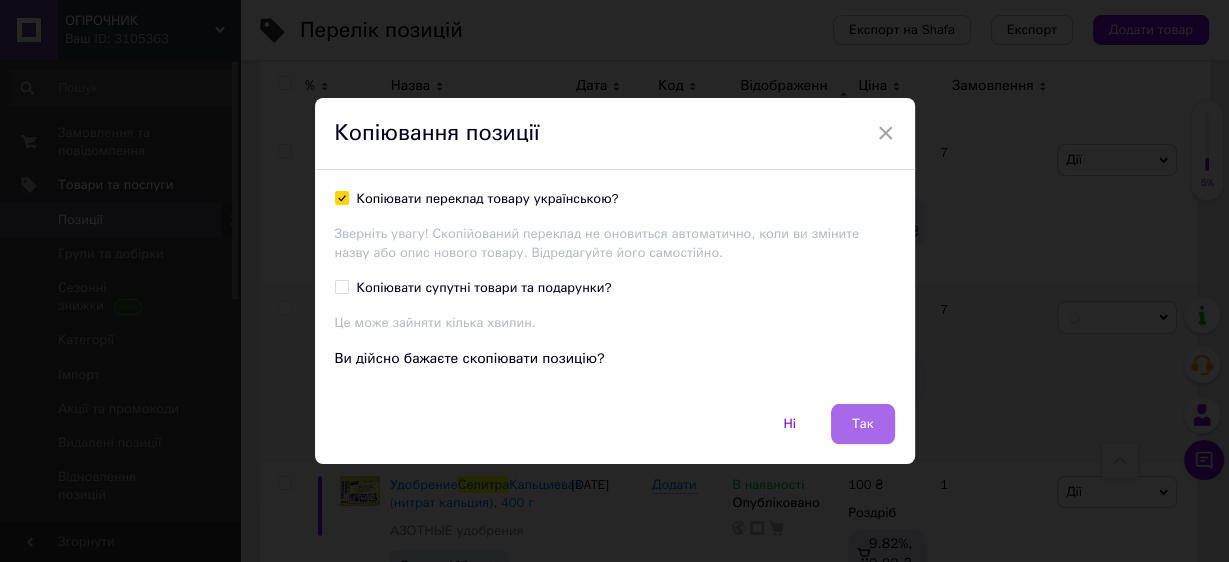 click on "Так" at bounding box center (863, 424) 